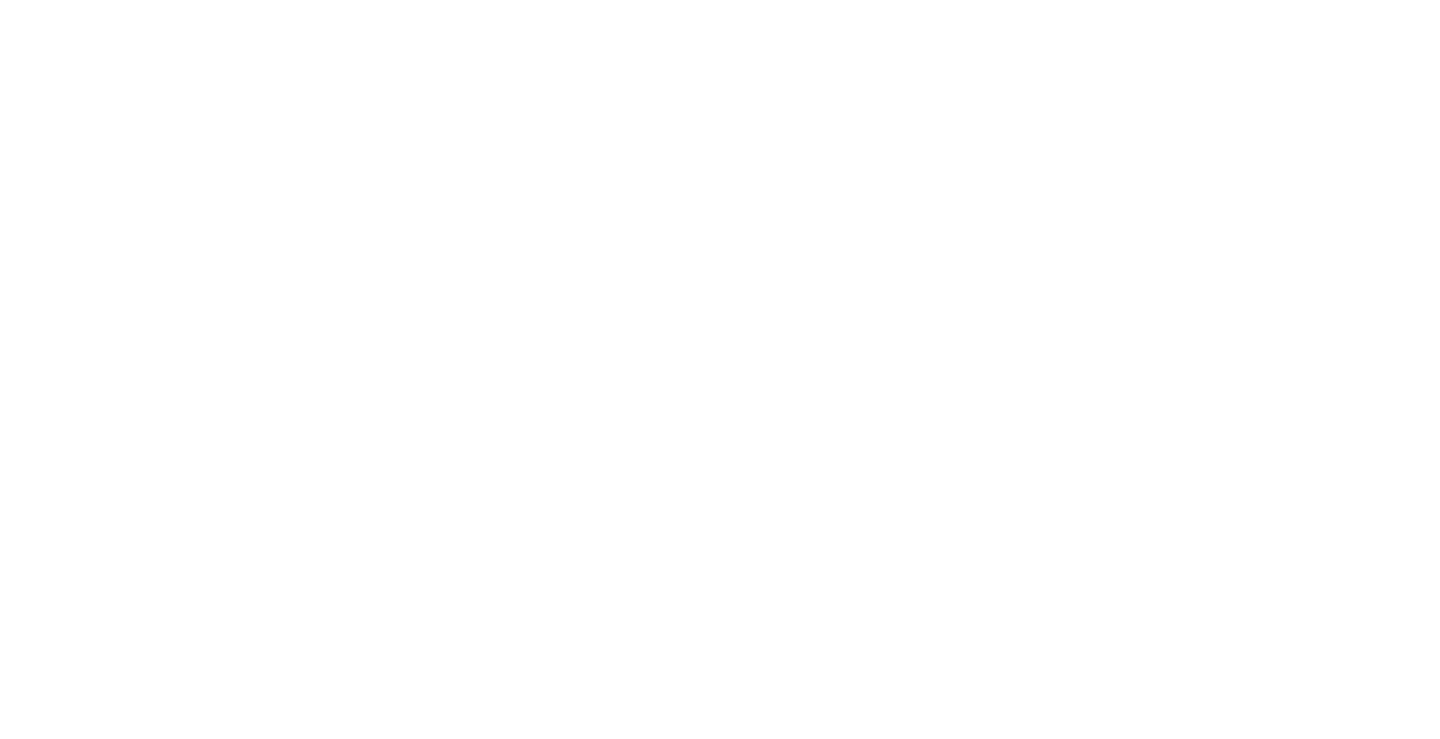 scroll, scrollTop: 0, scrollLeft: 0, axis: both 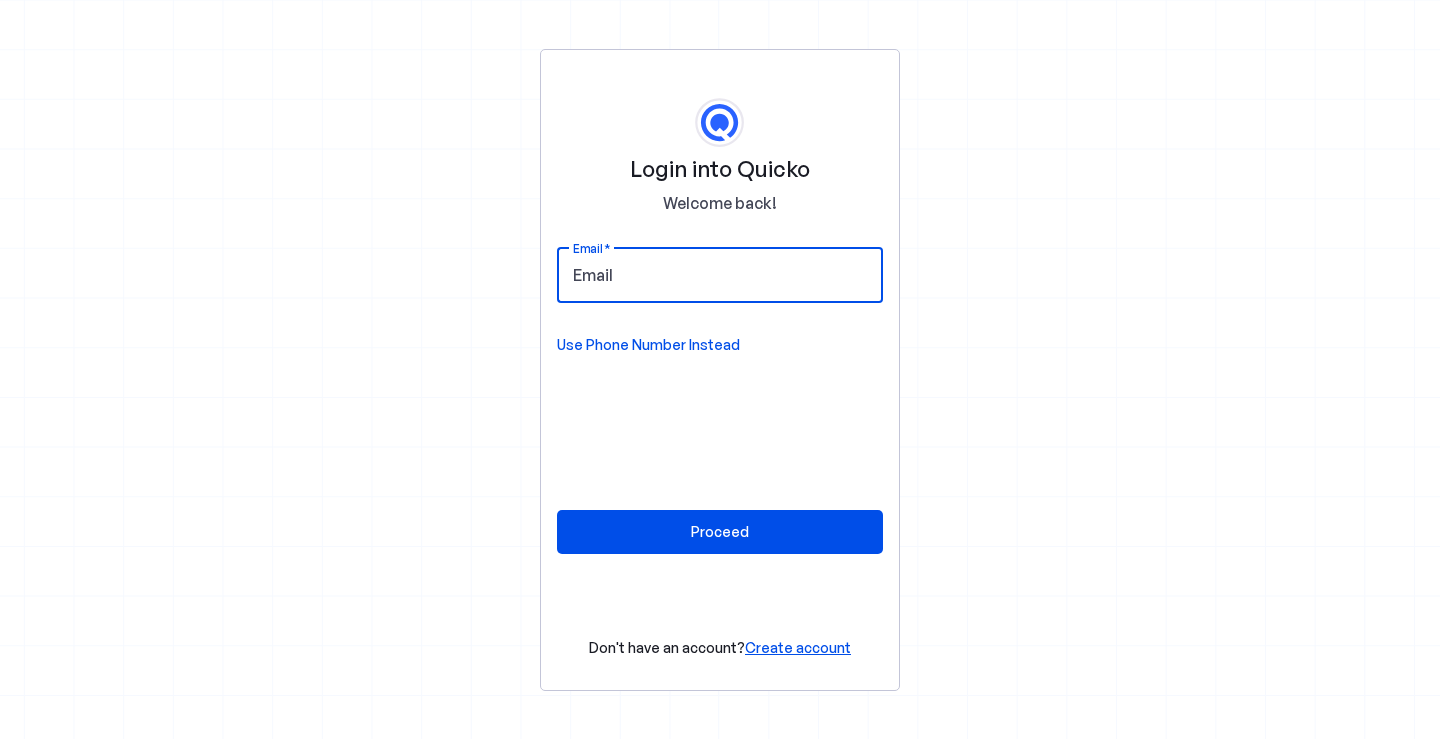 click on "Email" at bounding box center (720, 275) 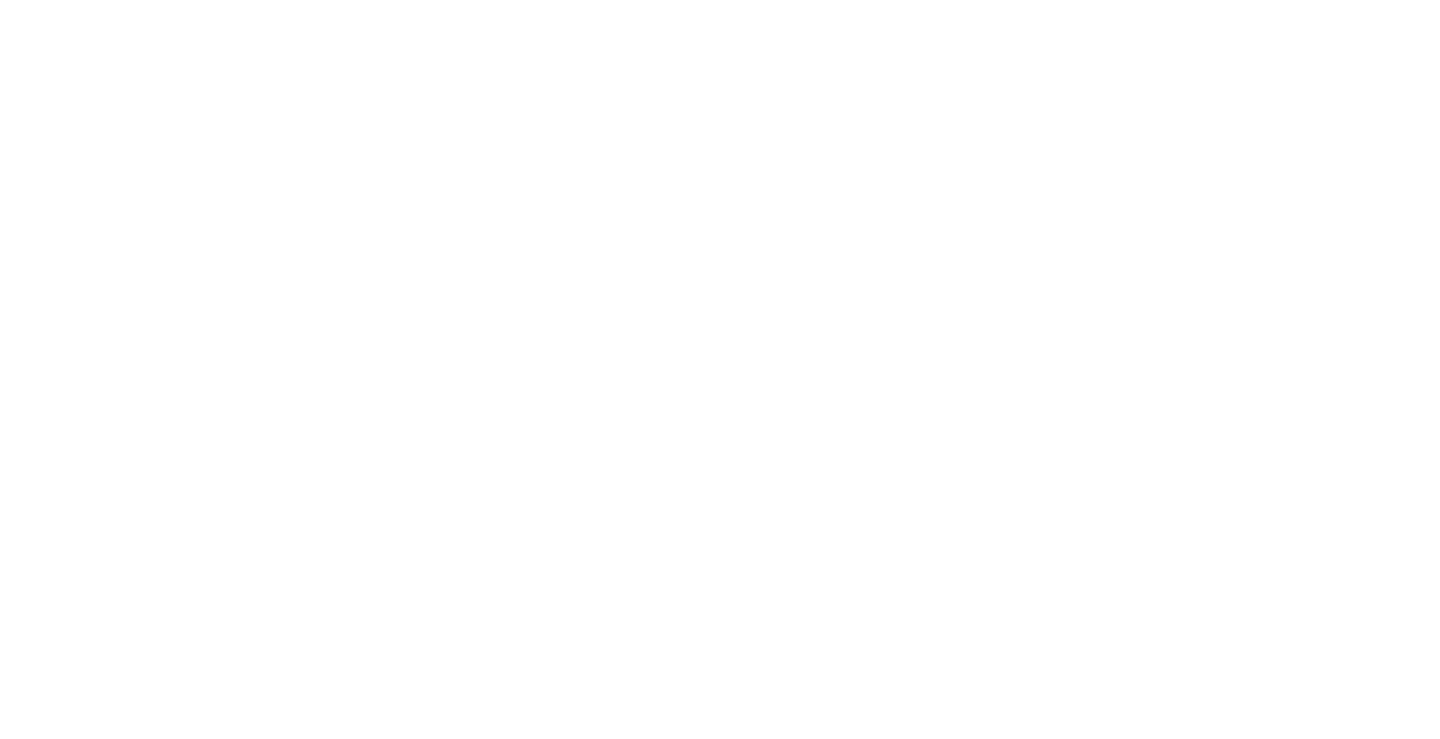scroll, scrollTop: 0, scrollLeft: 0, axis: both 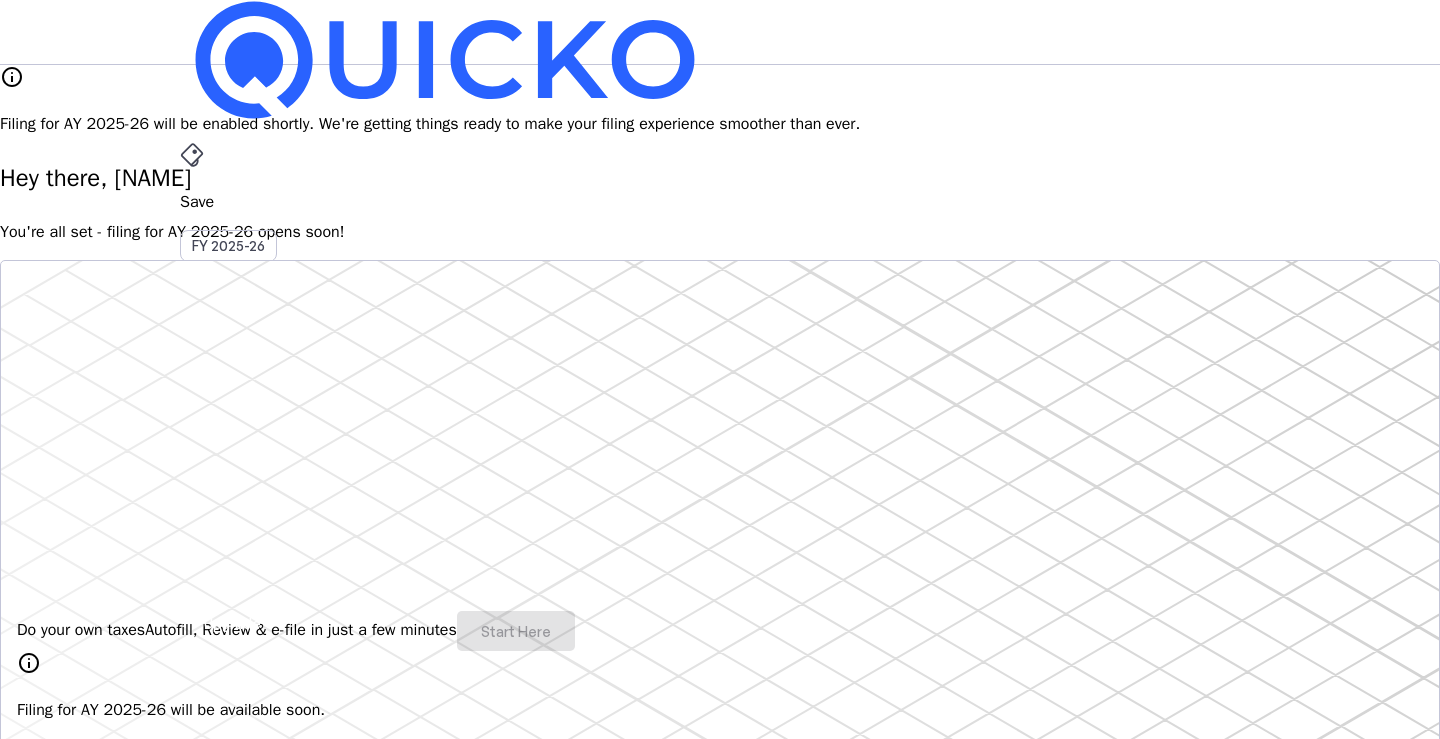 click on "You're all set - filing for AY 2025-26 opens soon!" at bounding box center [720, 232] 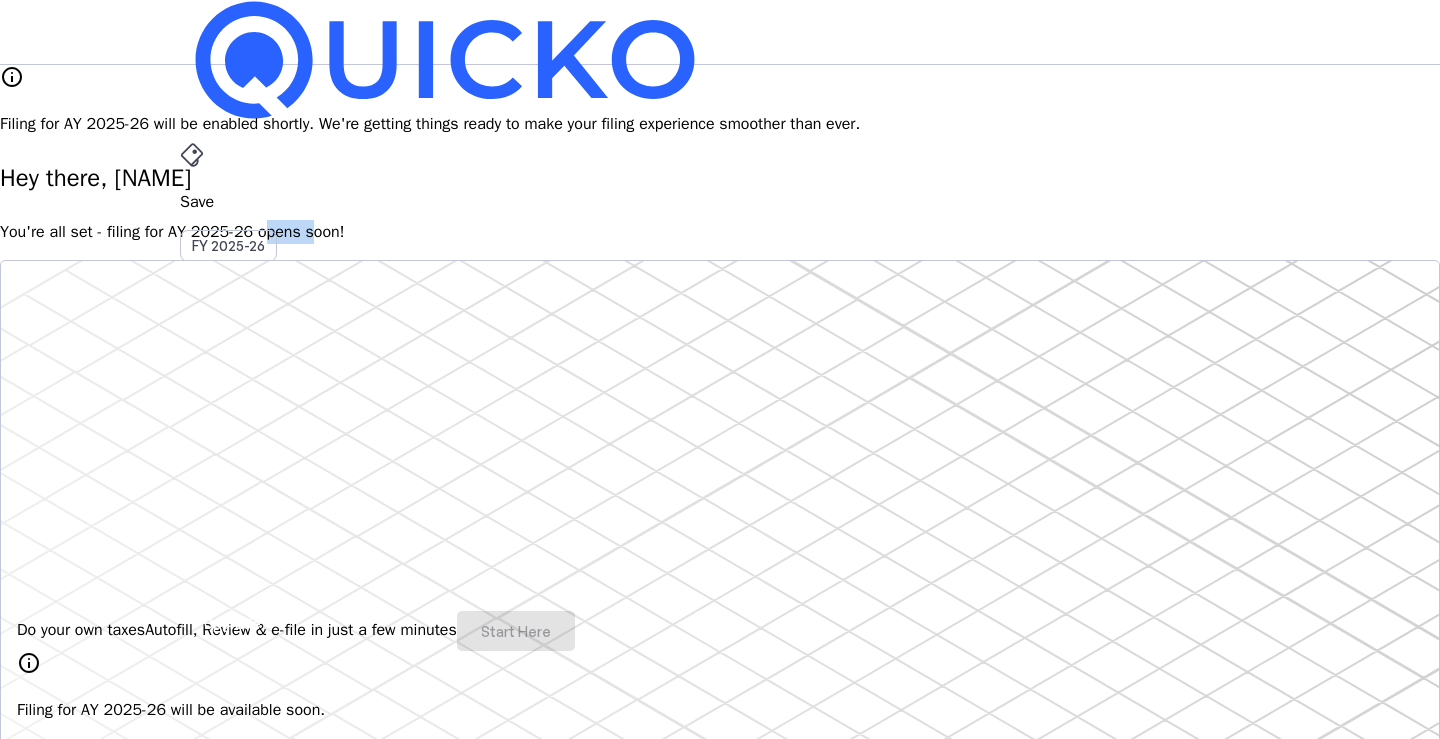 click on "You're all set - filing for AY 2025-26 opens soon!" at bounding box center [720, 232] 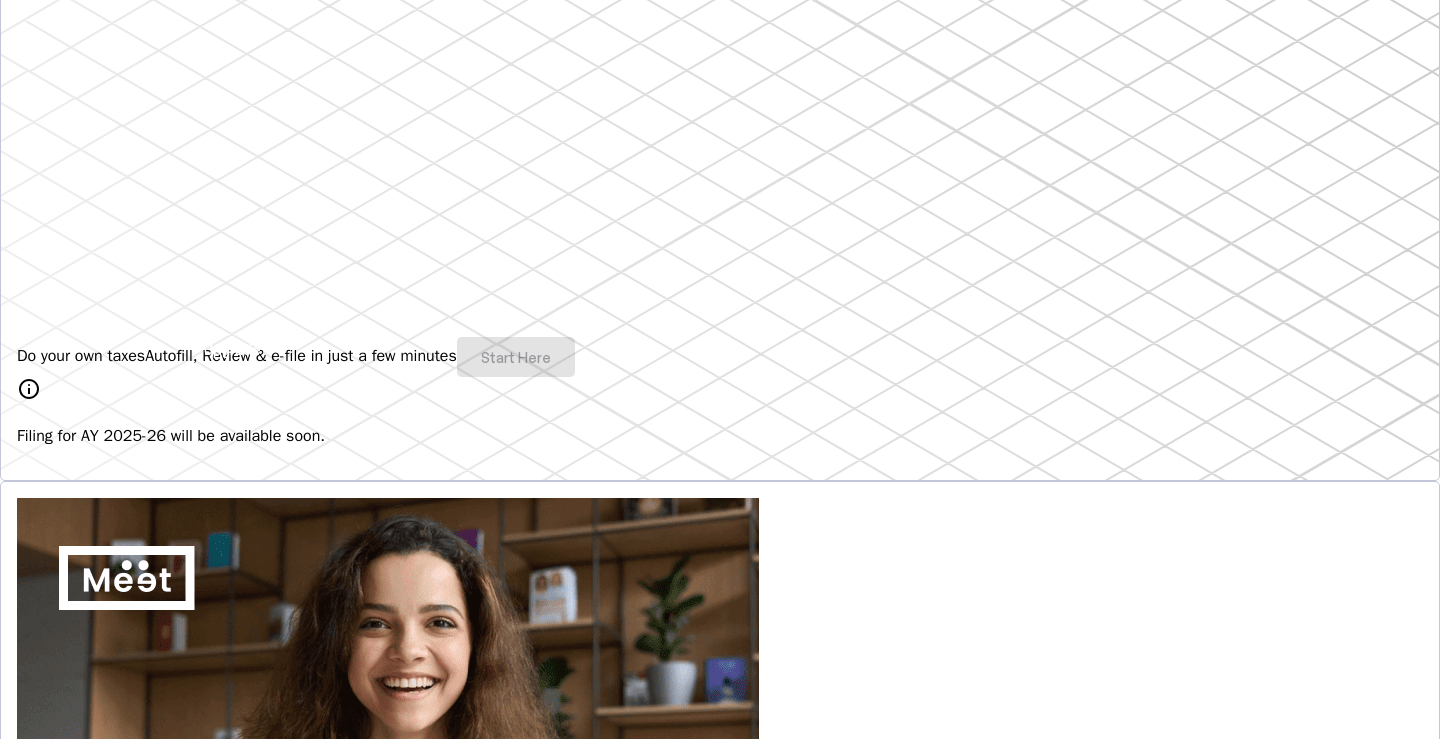 scroll, scrollTop: 0, scrollLeft: 0, axis: both 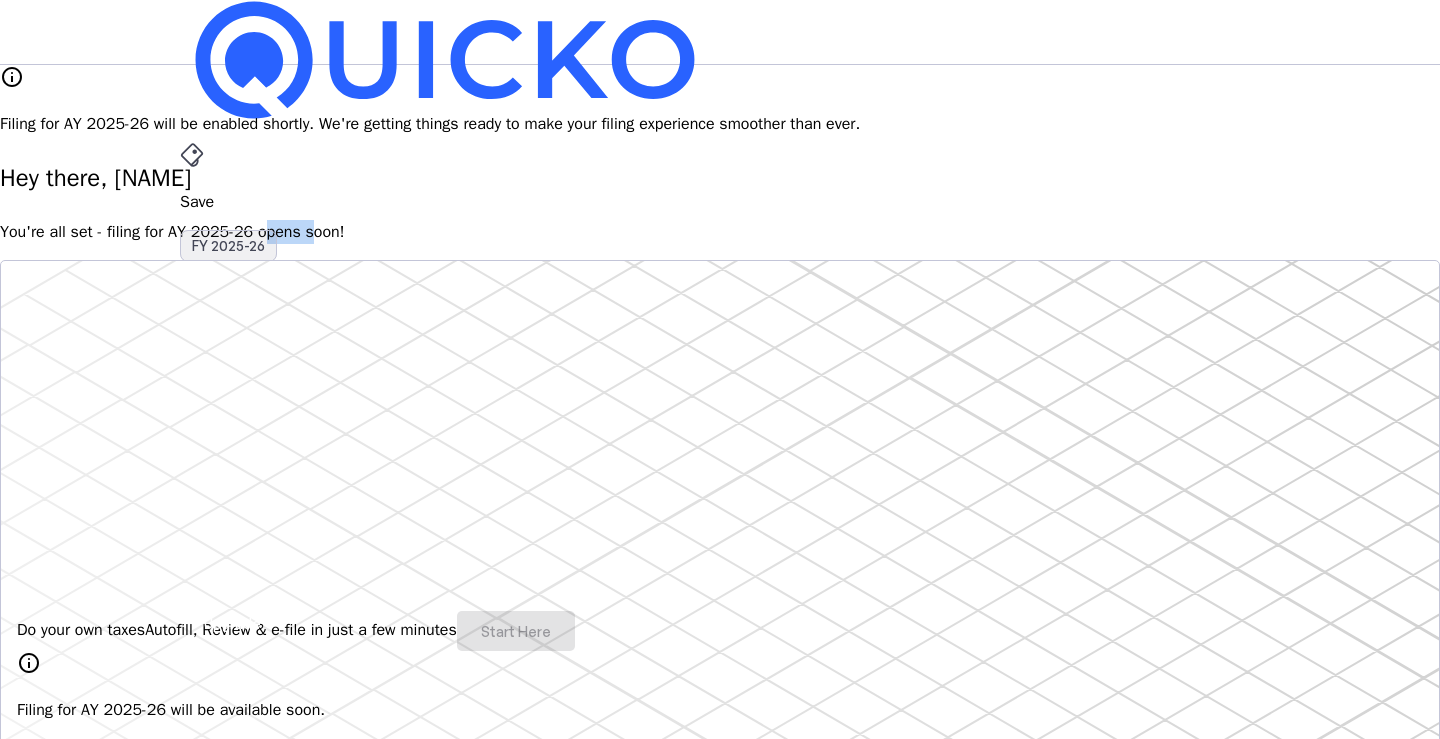 click on "FY 2025-26" at bounding box center (228, 246) 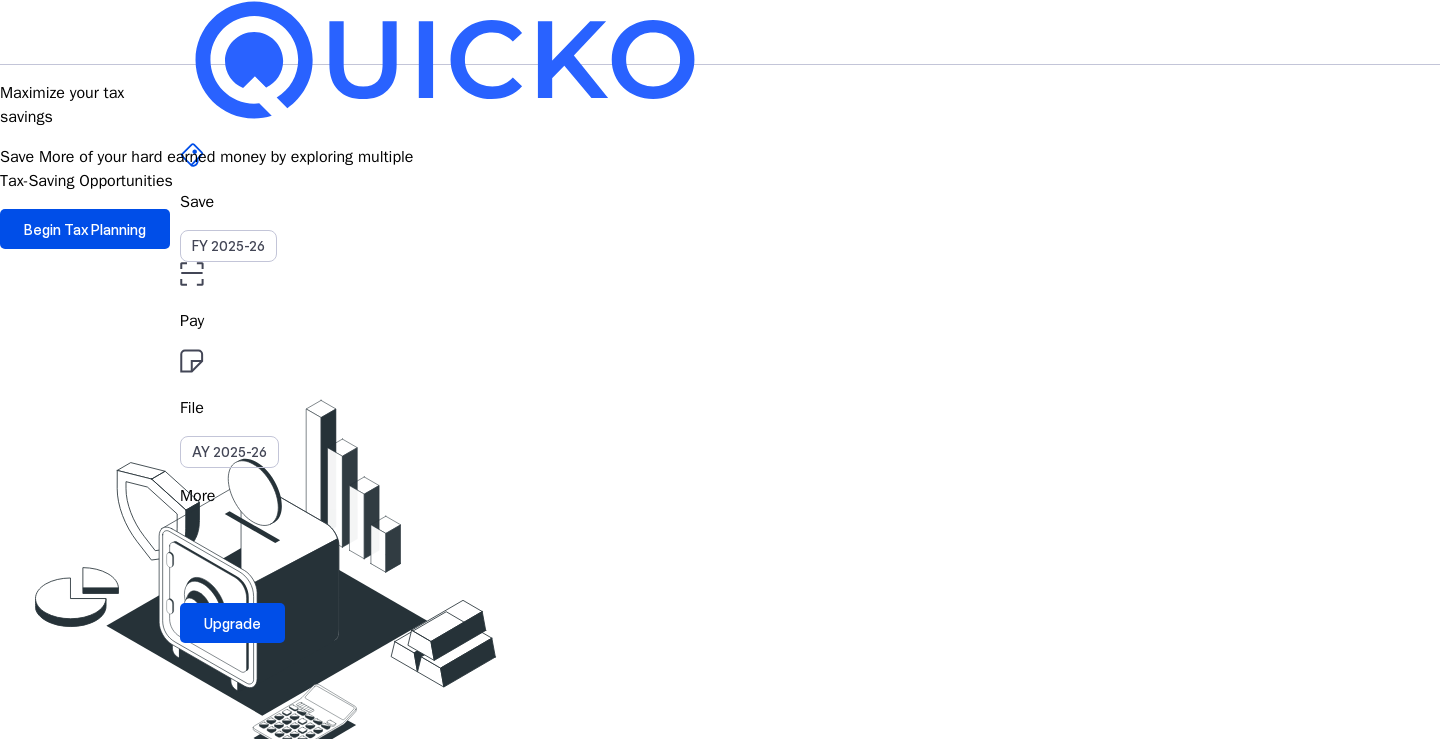 click on "More" at bounding box center [720, 496] 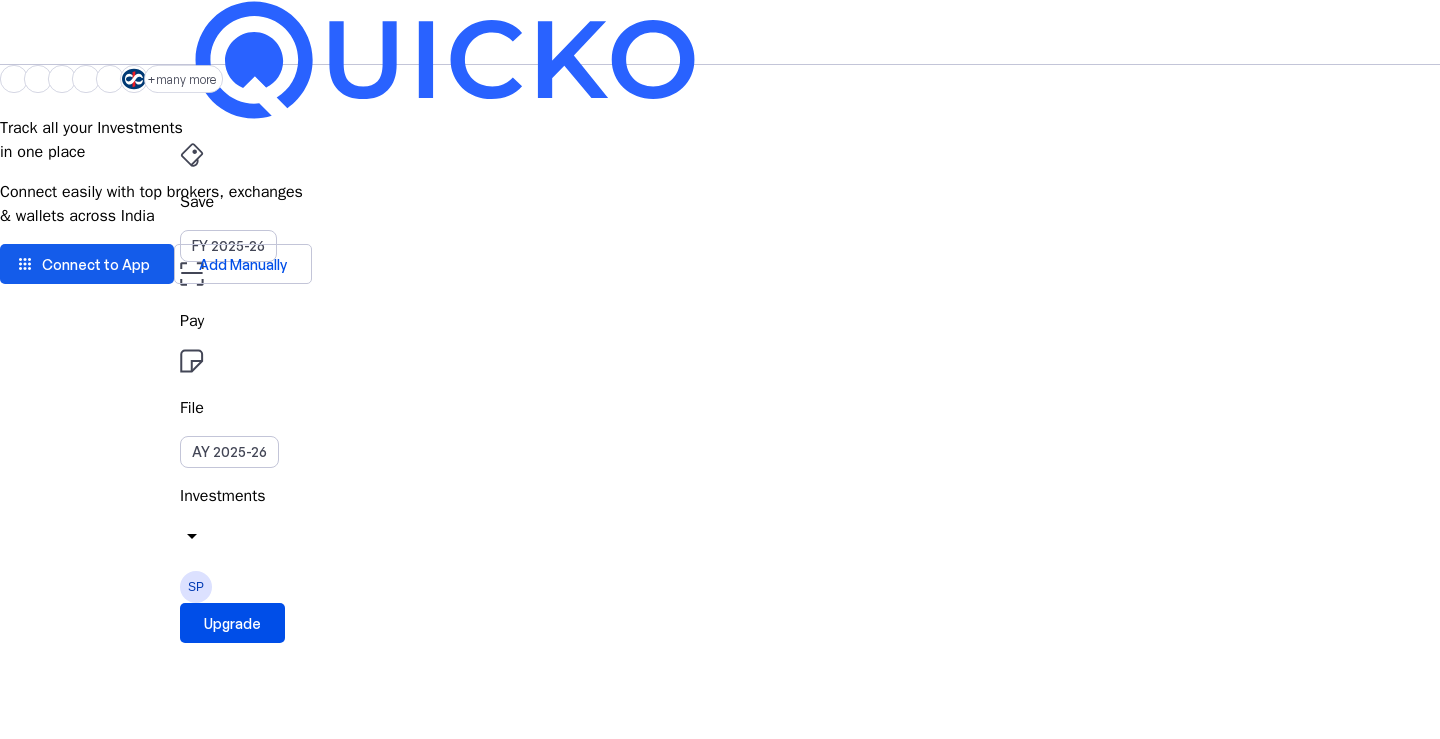 click at bounding box center [87, 264] 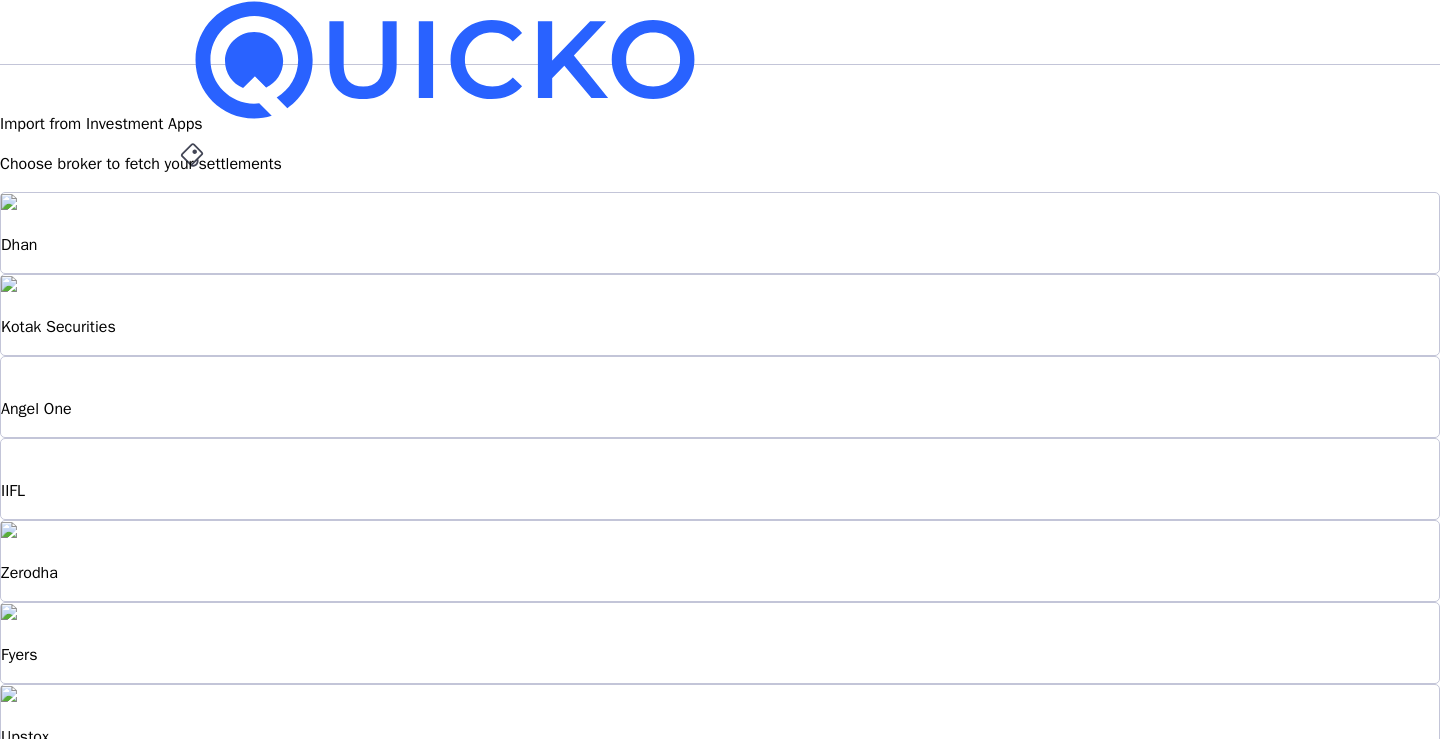click on "Upstox" at bounding box center [720, 725] 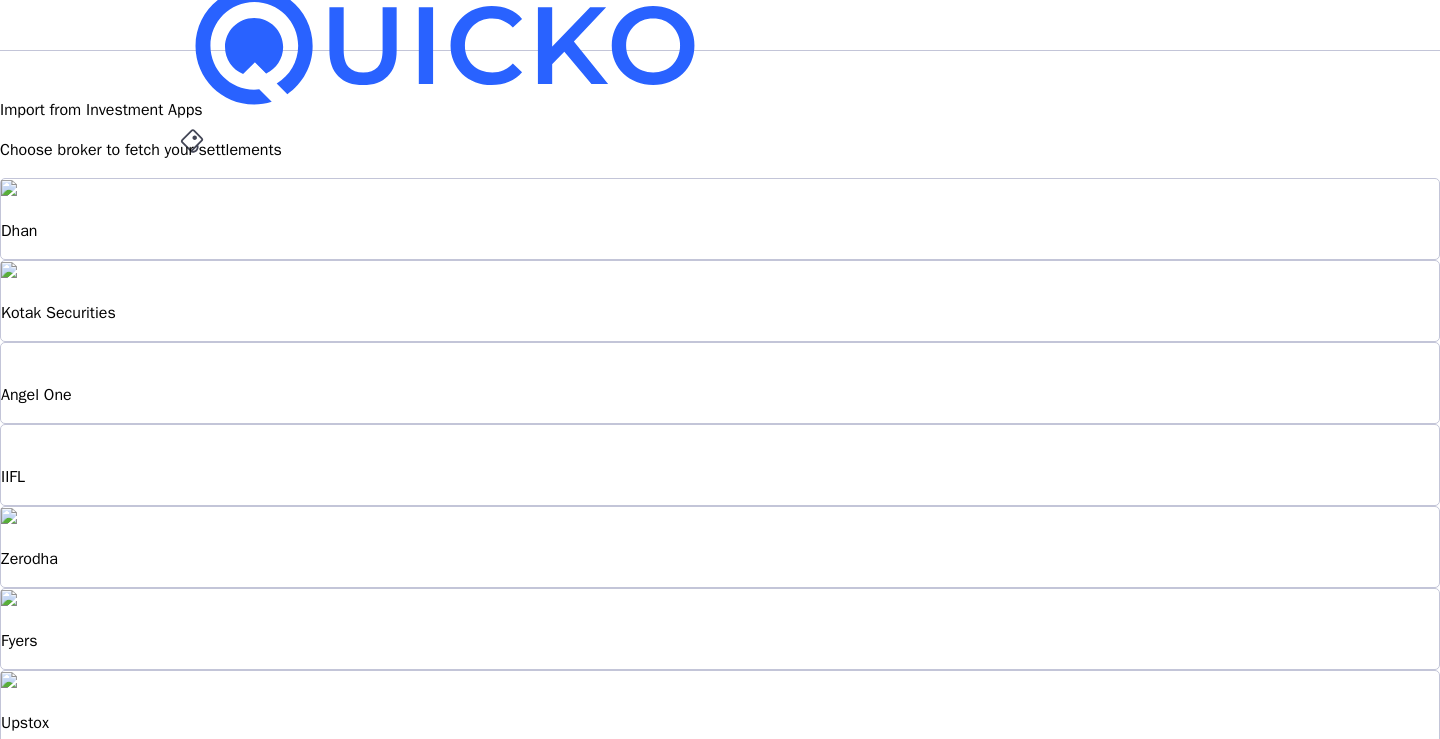 scroll, scrollTop: 0, scrollLeft: 0, axis: both 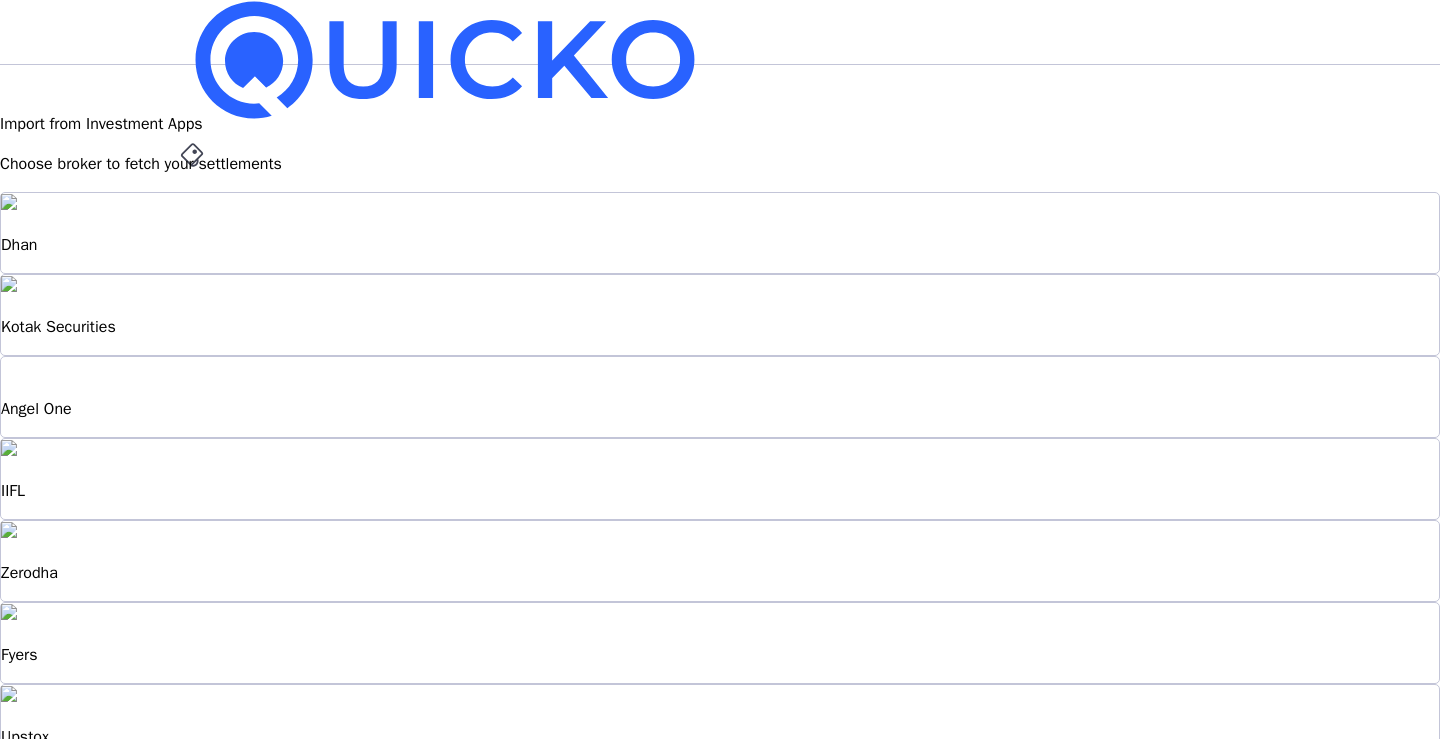 click on "Investments" at bounding box center [720, 496] 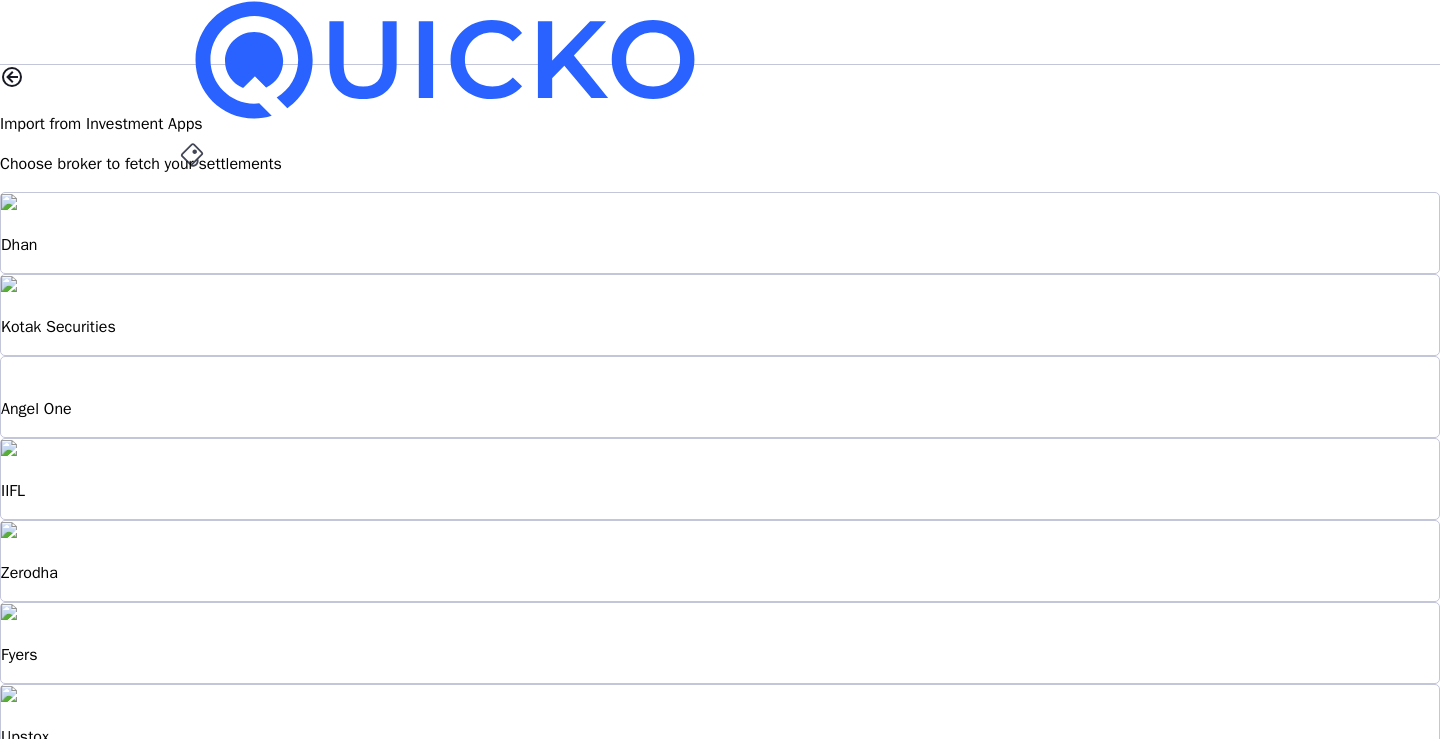 click at bounding box center (720, 1613) 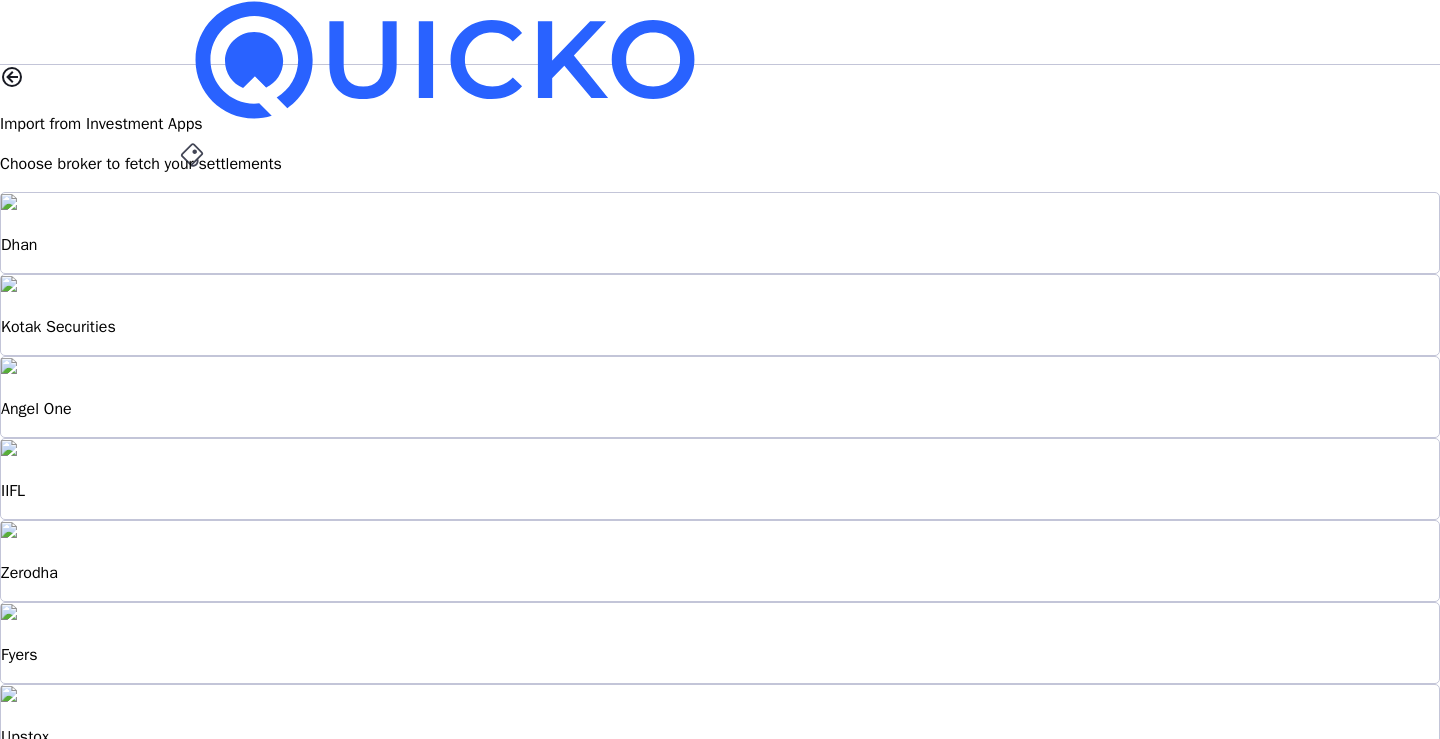 click on "AY 2025-26" at bounding box center (229, 452) 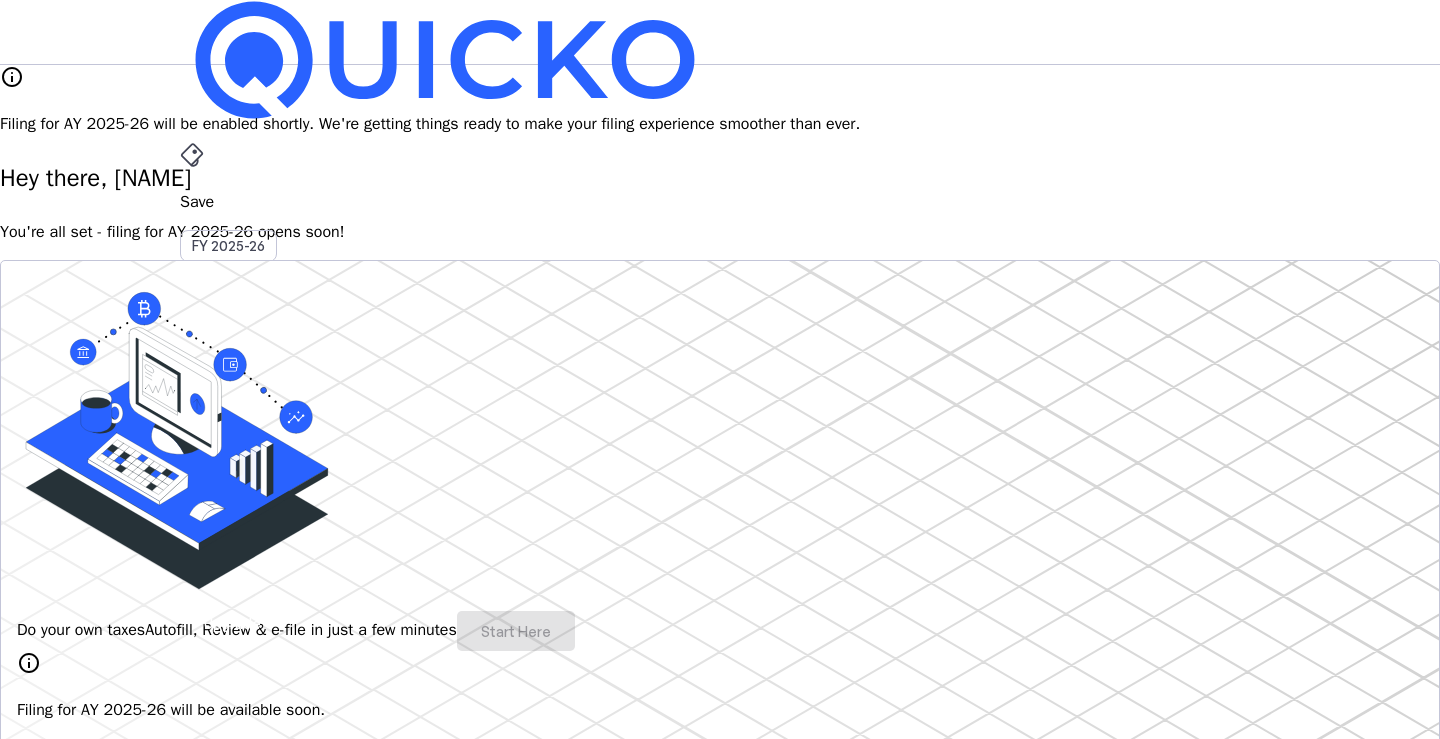 click on "Save FY 2025-26  Pay   File AY 2025-26  More  arrow_drop_down" at bounding box center [720, 349] 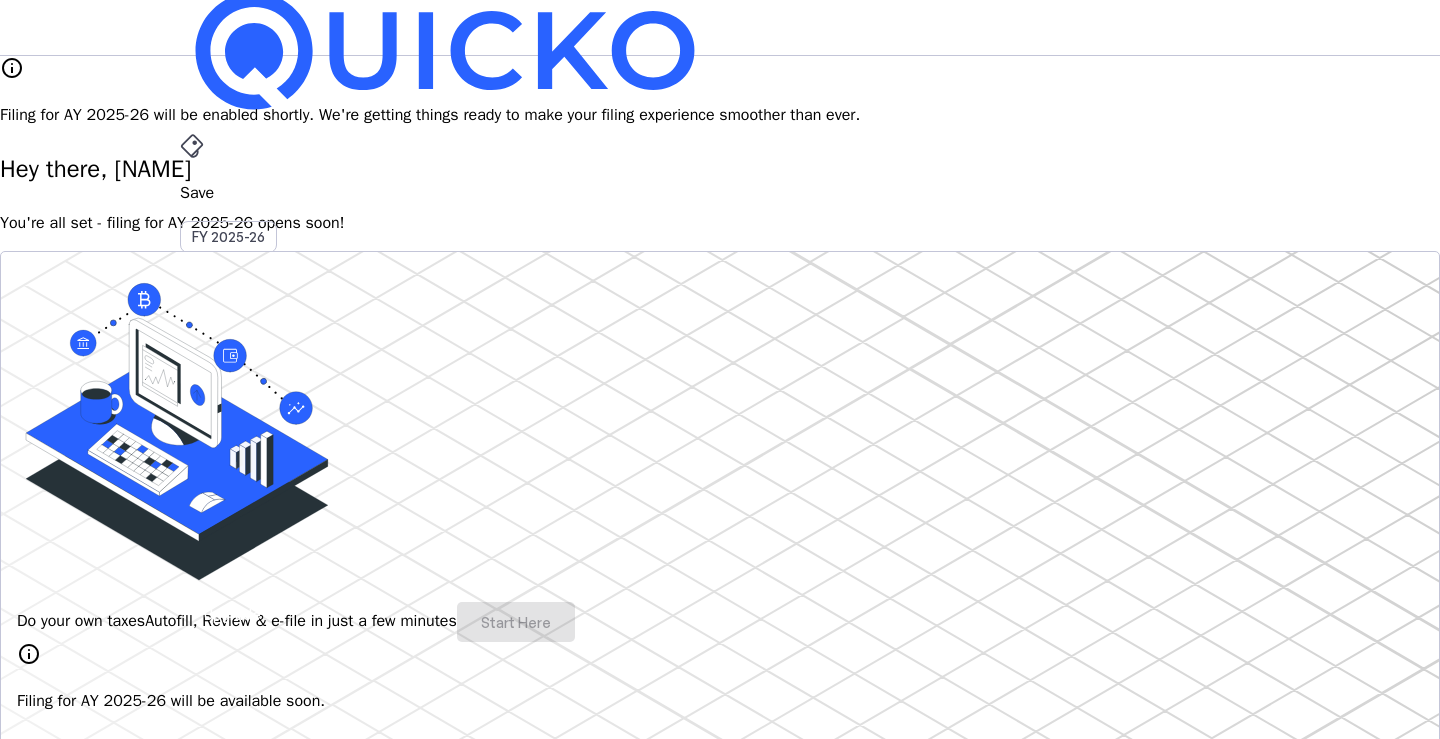 scroll, scrollTop: 0, scrollLeft: 0, axis: both 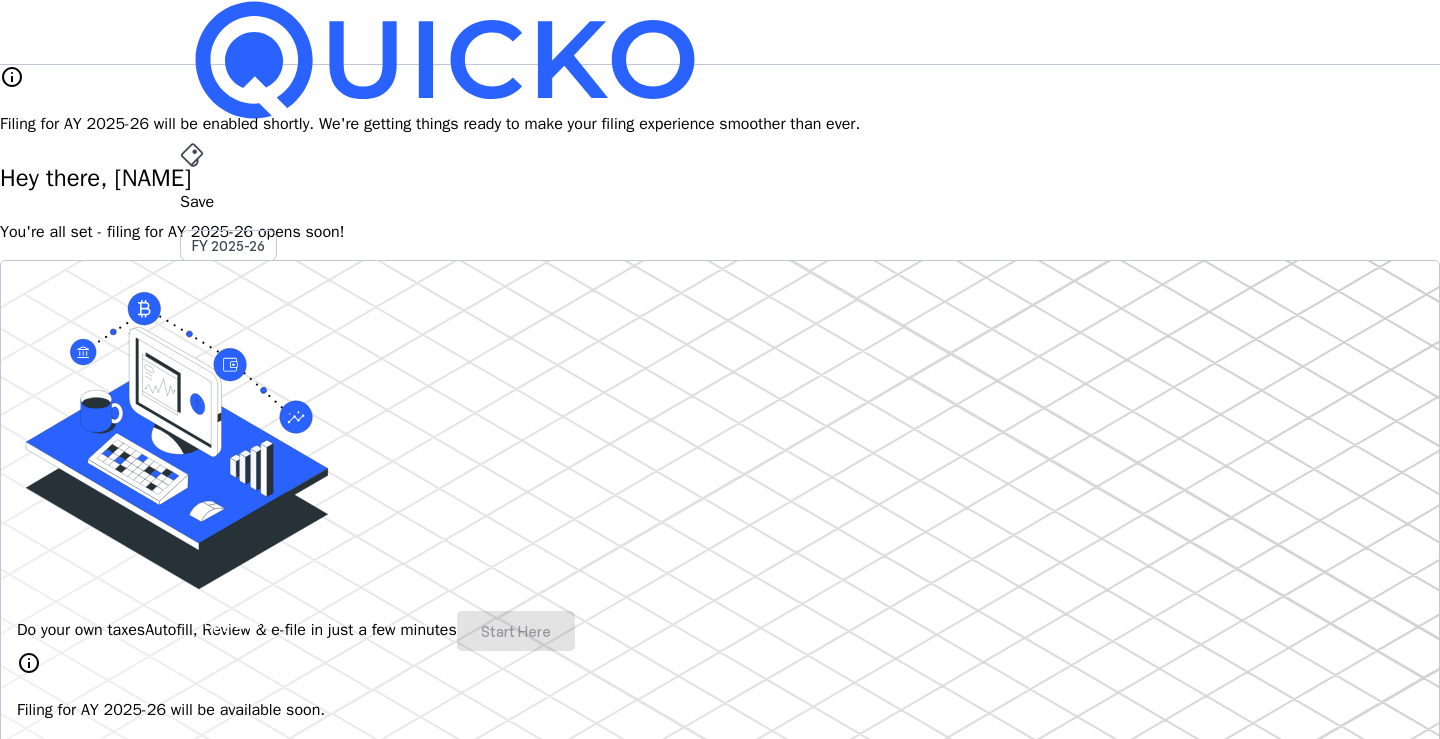 click on "Filing for AY 2025-26 will be enabled shortly. We're getting things ready to make your filing experience smoother than ever." at bounding box center [720, 124] 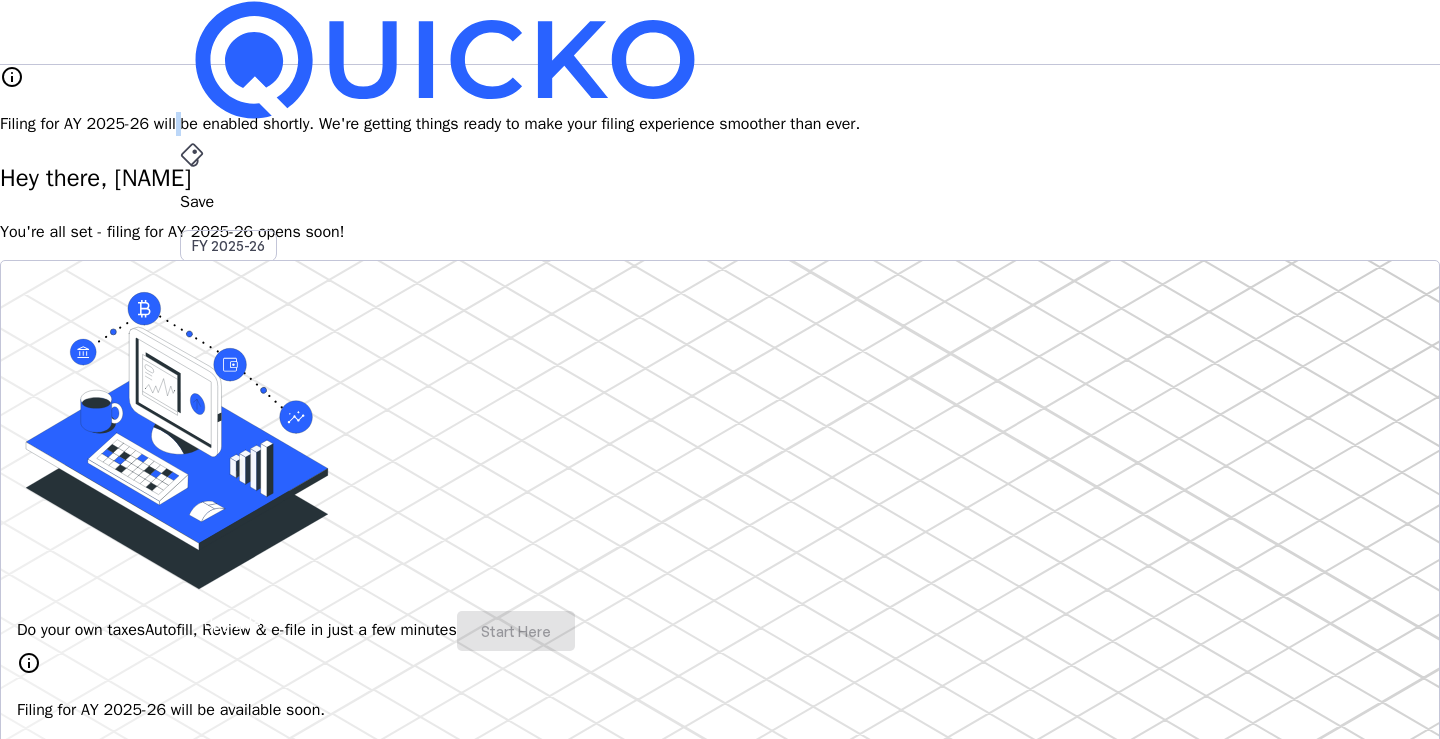 click on "Filing for AY 2025-26 will be enabled shortly. We're getting things ready to make your filing experience smoother than ever." at bounding box center (720, 124) 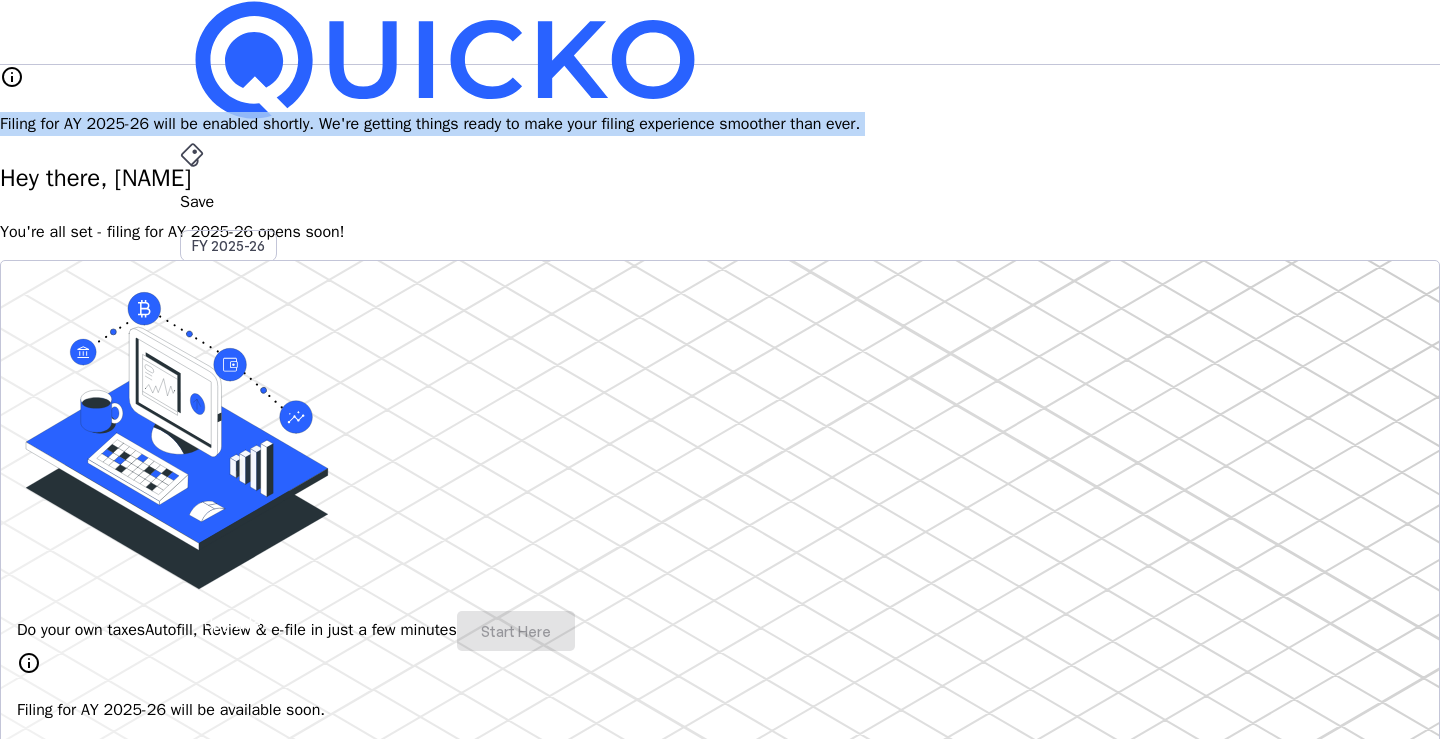 click on "Filing for AY 2025-26 will be enabled shortly. We're getting things ready to make your filing experience smoother than ever." at bounding box center [720, 124] 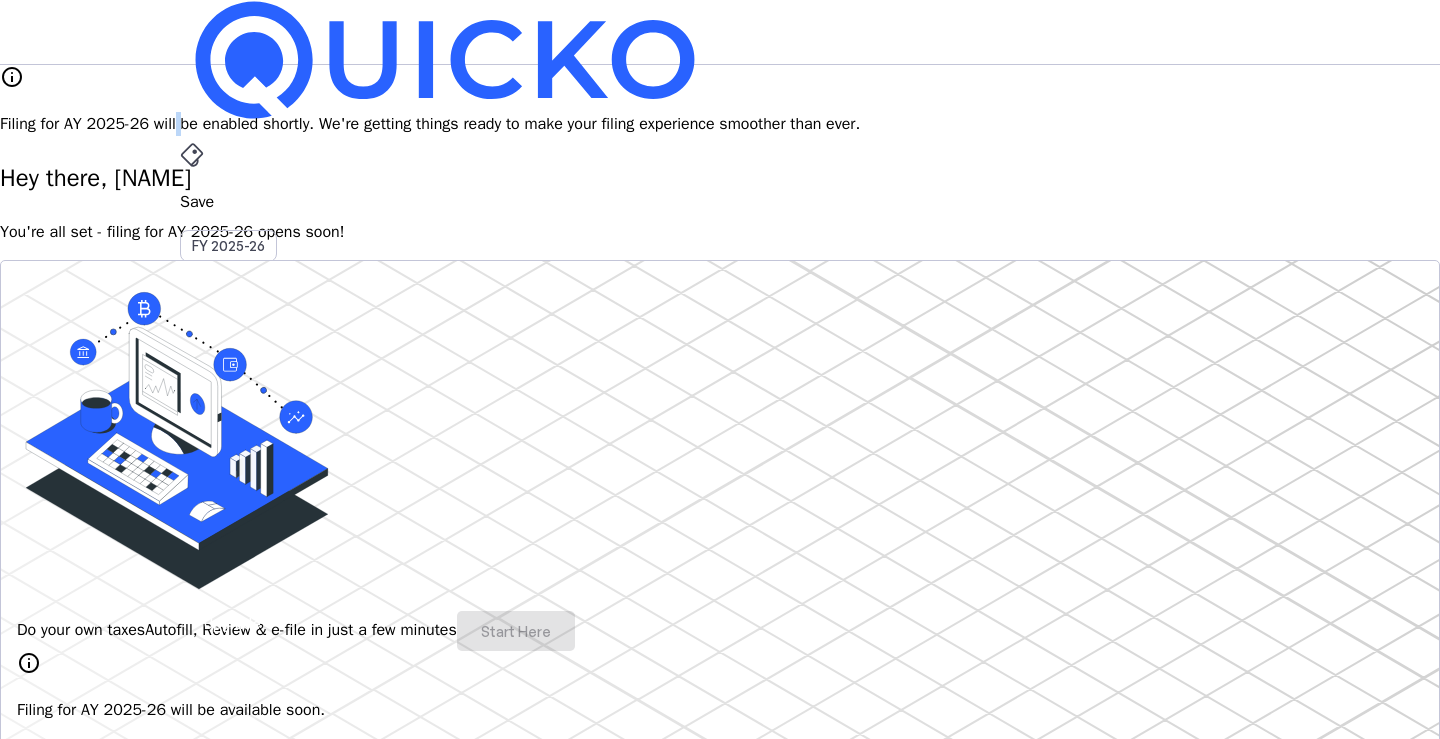 click on "Filing for AY 2025-26 will be enabled shortly. We're getting things ready to make your filing experience smoother than ever." at bounding box center [720, 124] 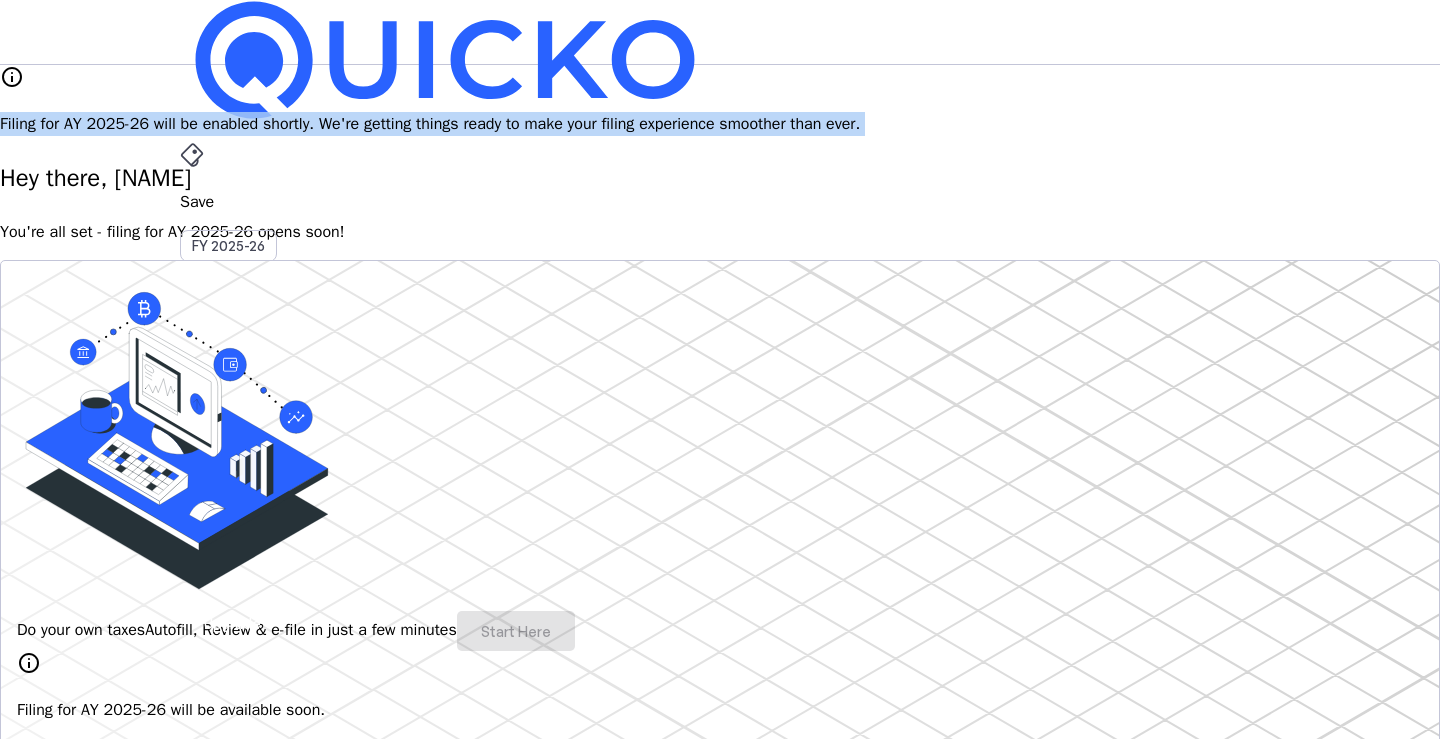 click on "Filing for AY 2025-26 will be enabled shortly. We're getting things ready to make your filing experience smoother than ever." at bounding box center [720, 124] 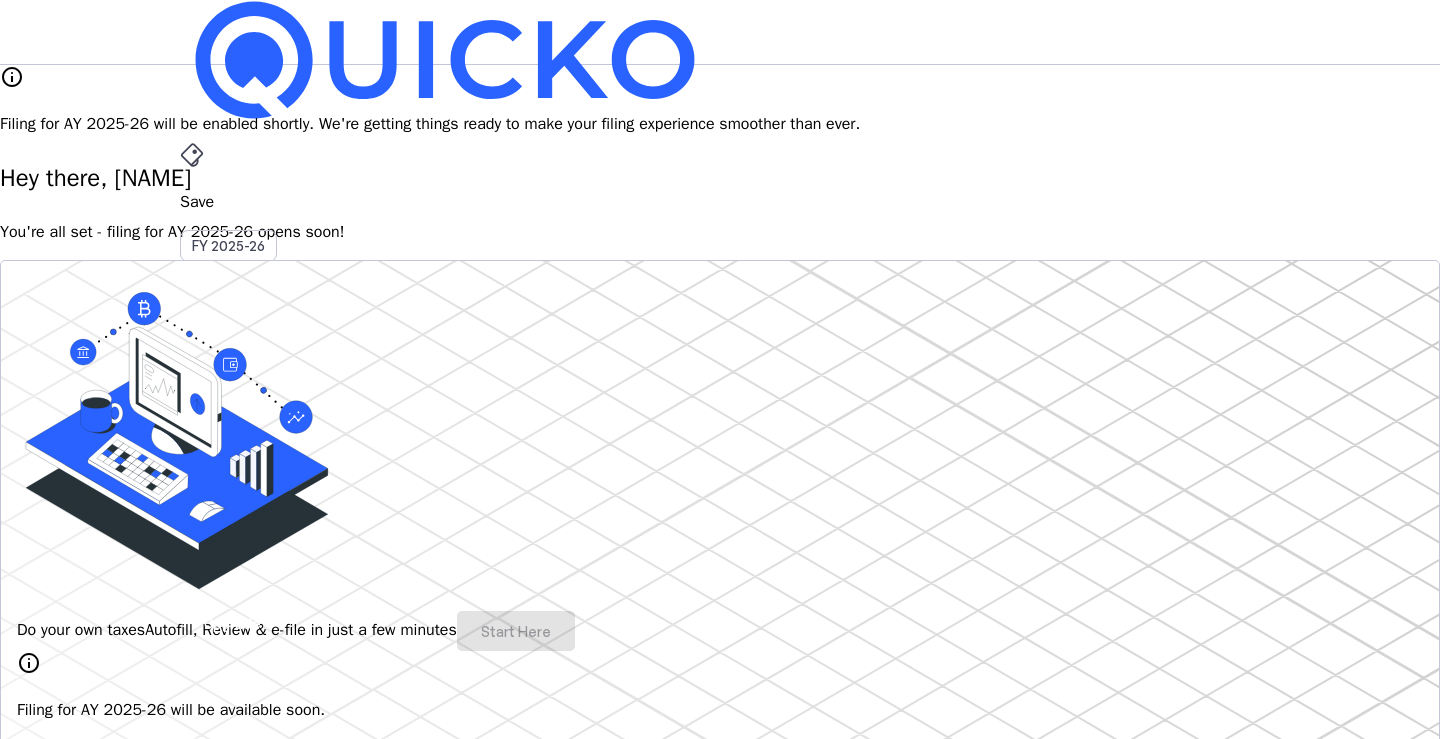 click on "Pay" at bounding box center [720, 202] 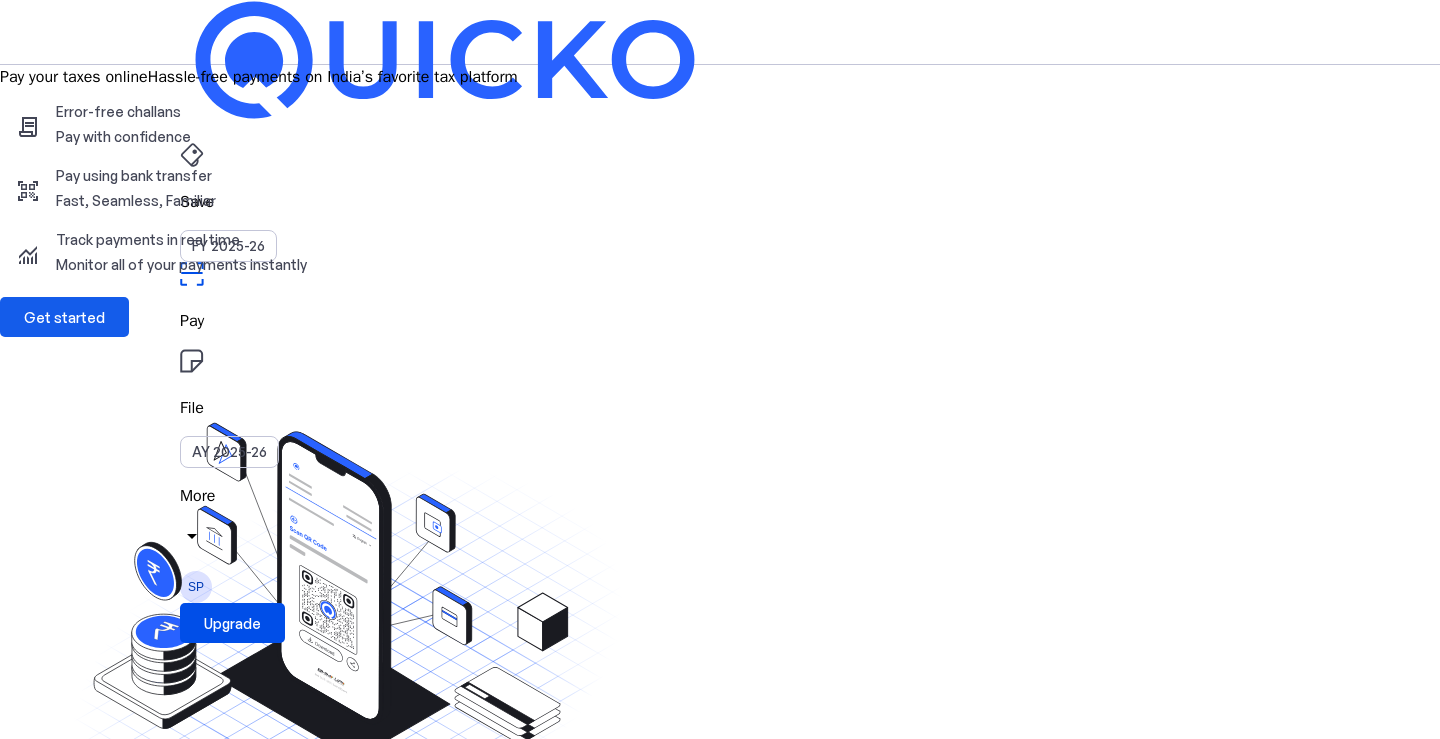 click on "Get started" at bounding box center [64, 317] 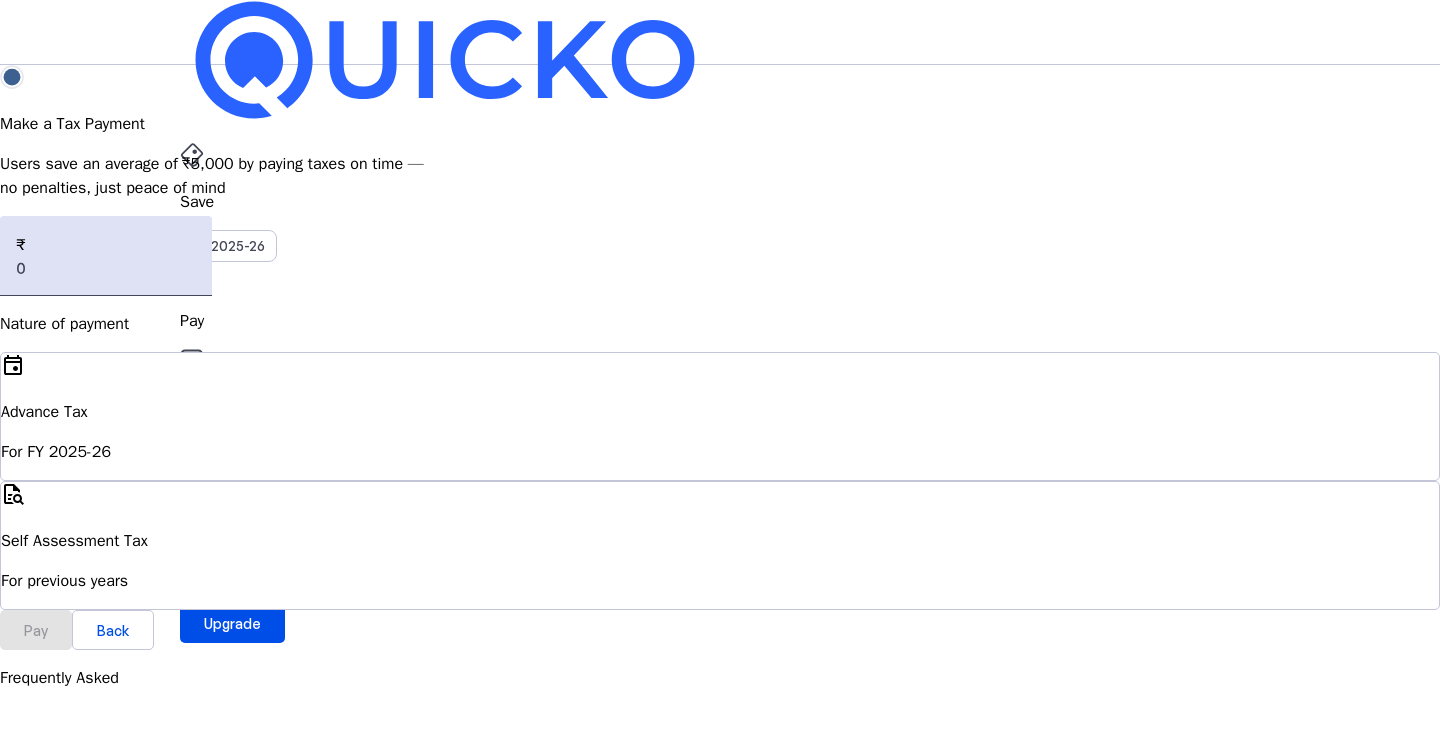 click on "Save FY 2025-26" at bounding box center [720, 202] 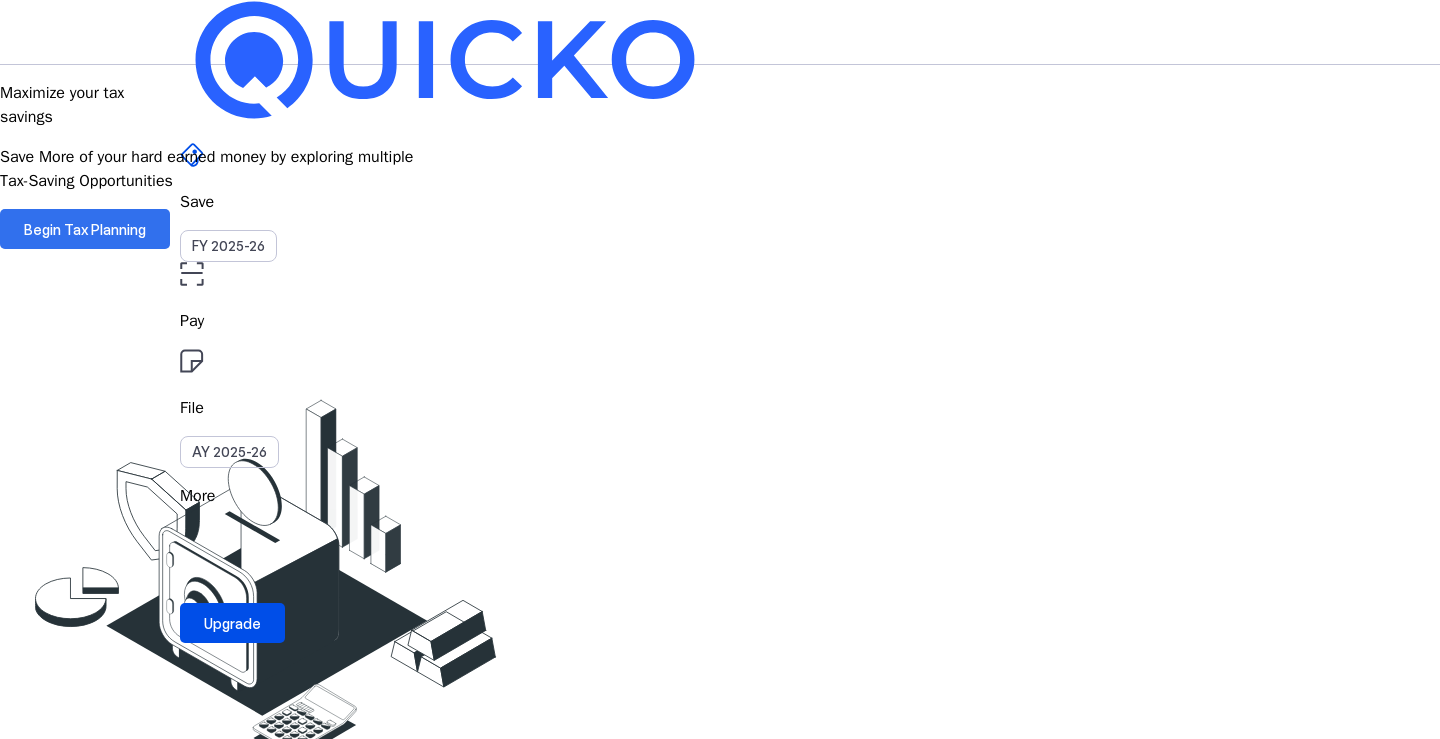 click on "Begin Tax Planning" at bounding box center [85, 229] 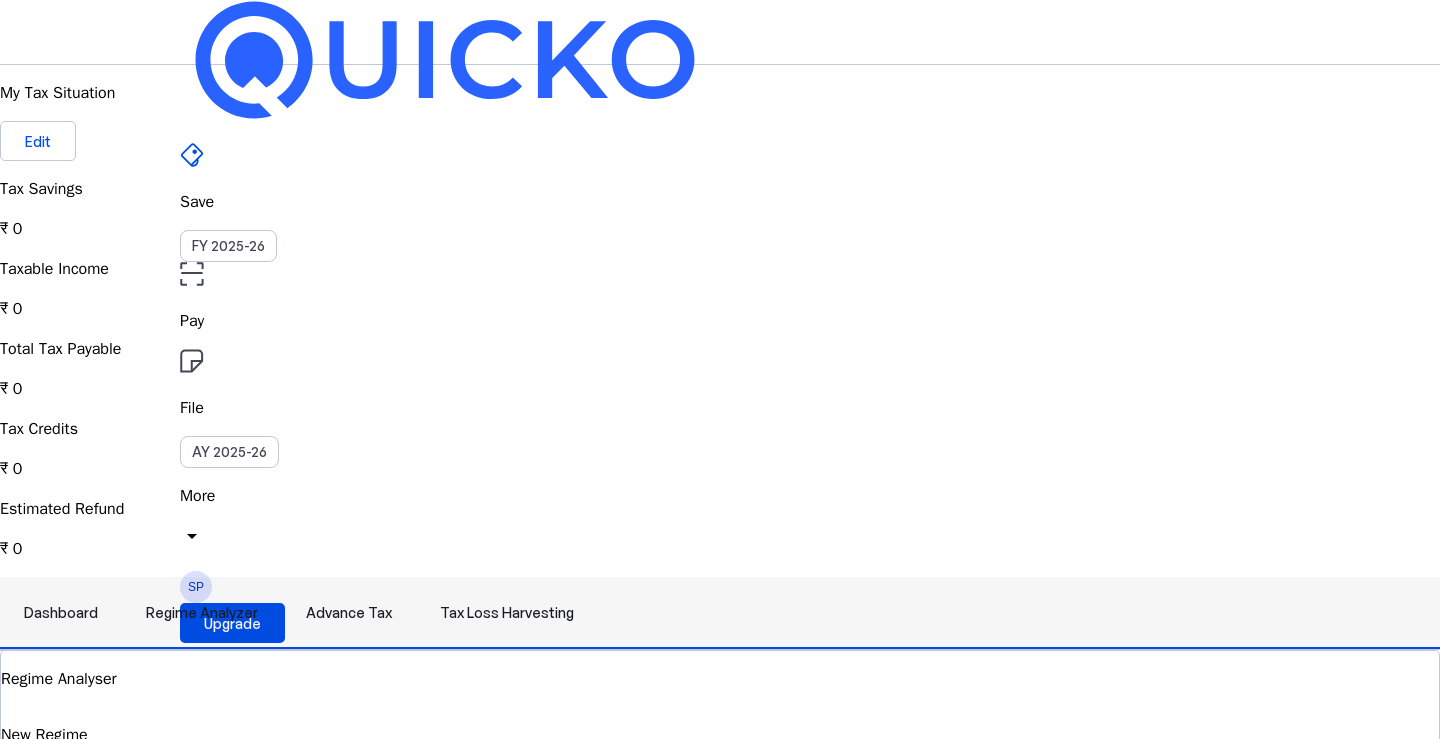click on "Regime Analyzer" at bounding box center [202, 613] 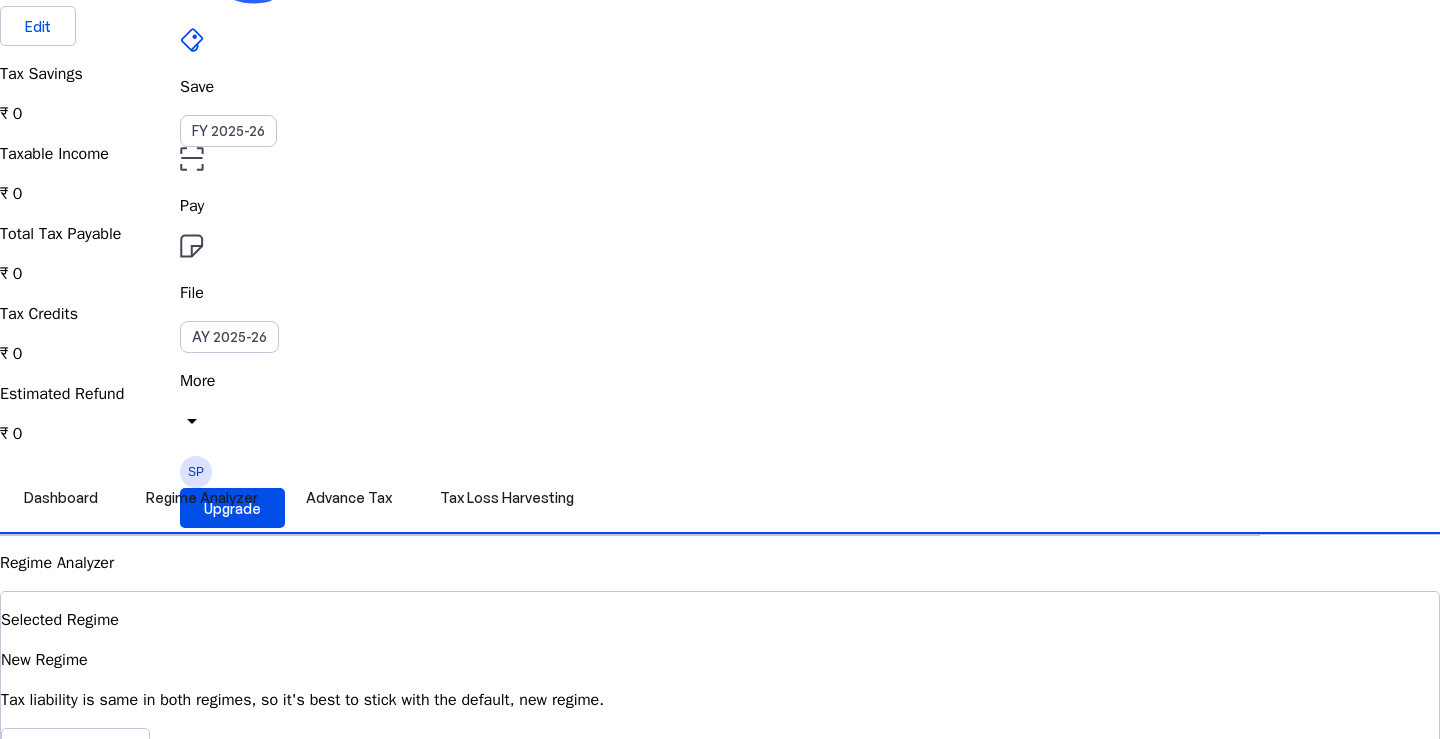 scroll, scrollTop: 103, scrollLeft: 0, axis: vertical 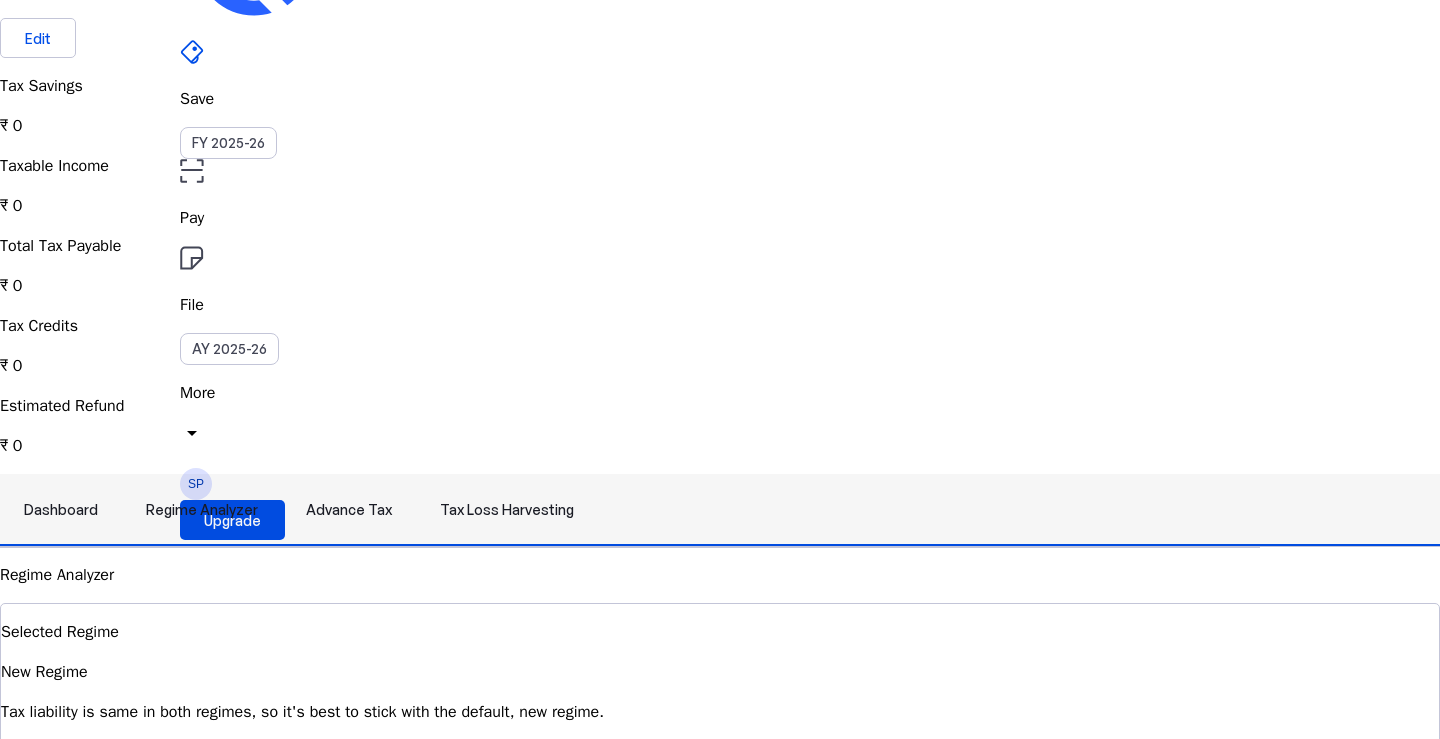 click on "Advance Tax" at bounding box center [349, 510] 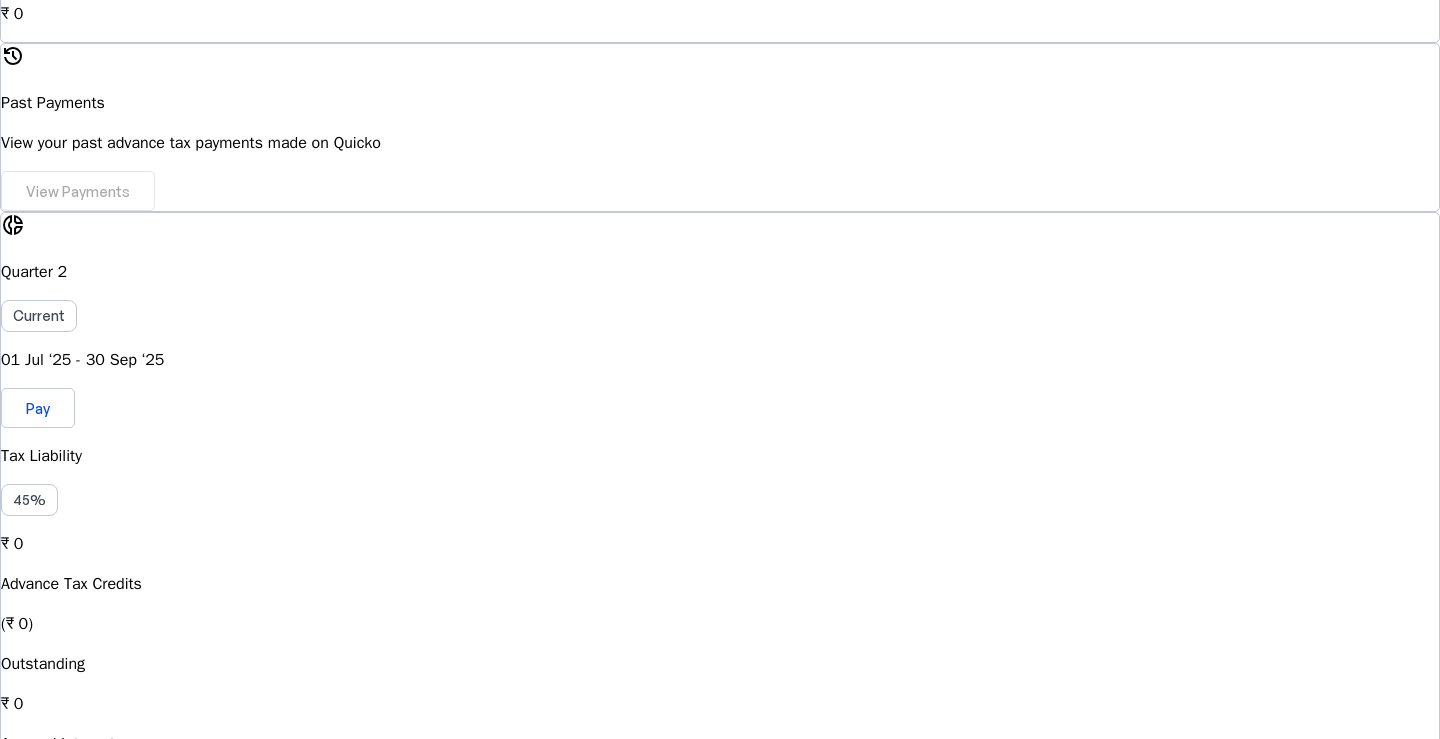 scroll, scrollTop: 1108, scrollLeft: 0, axis: vertical 